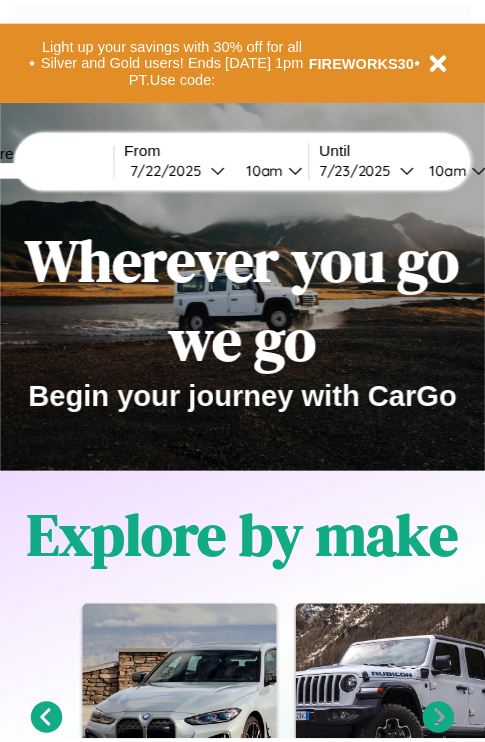scroll, scrollTop: 0, scrollLeft: 0, axis: both 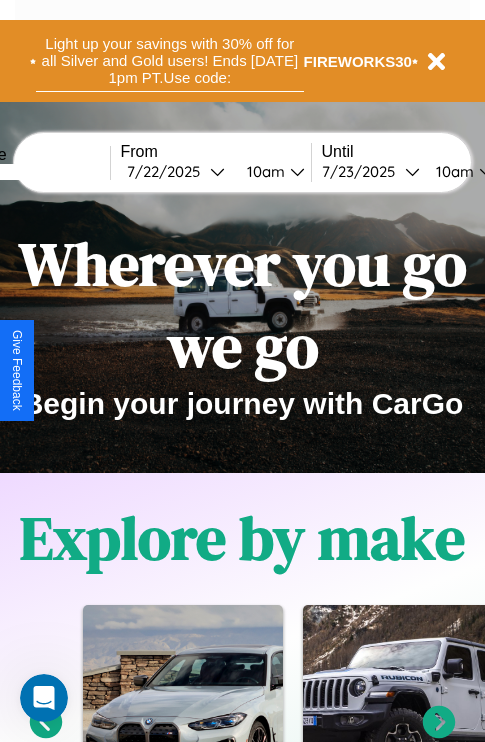 click on "Light up your savings with 30% off for all Silver and Gold users! Ends [DATE] 1pm PT.  Use code:" at bounding box center (170, 61) 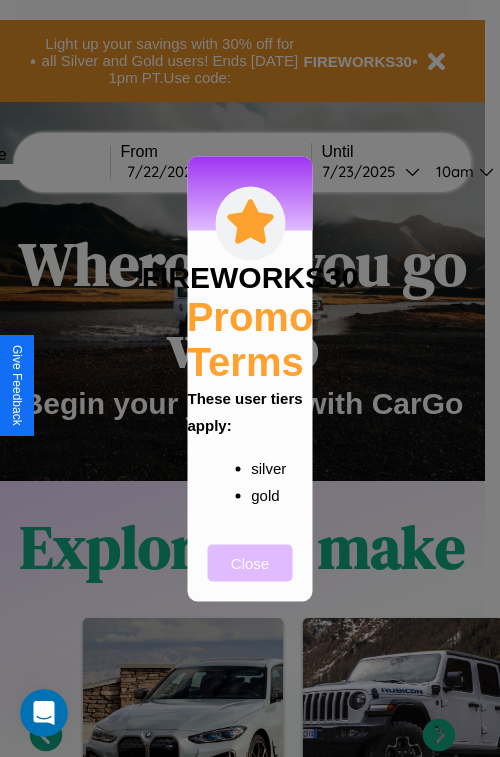 click on "Close" at bounding box center [250, 562] 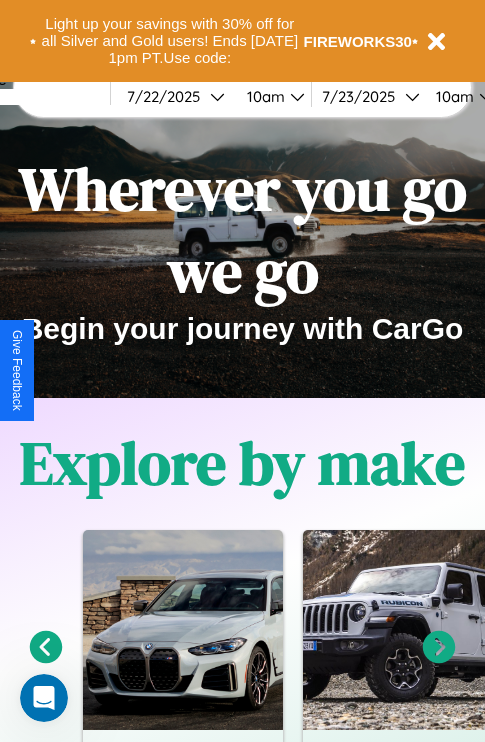 scroll, scrollTop: 308, scrollLeft: 0, axis: vertical 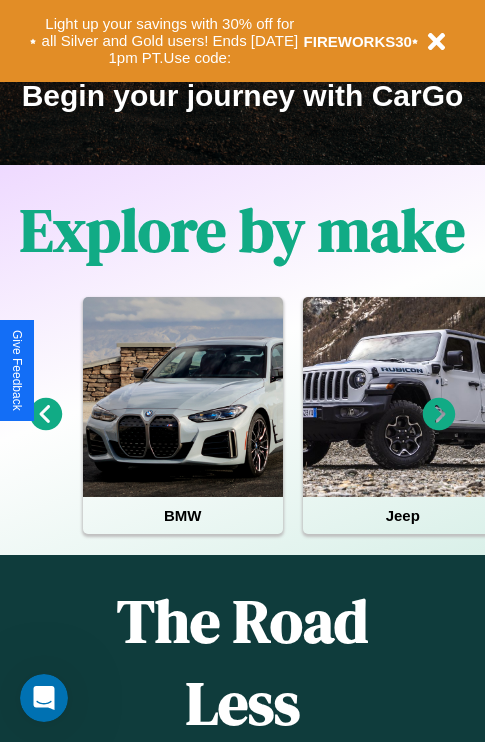 click 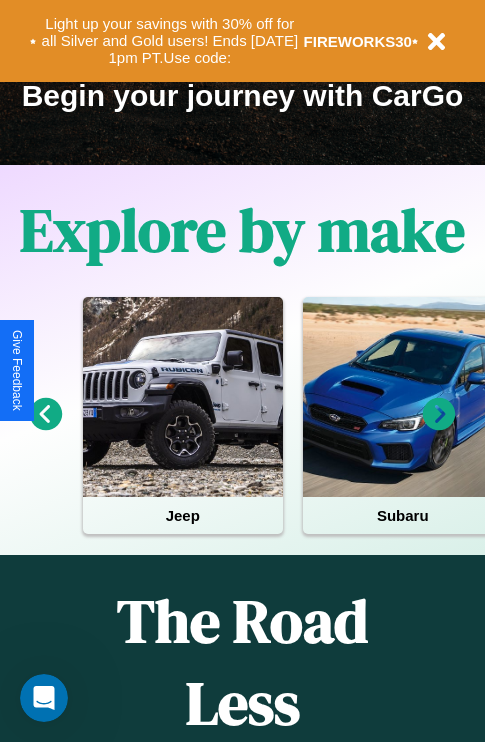 click 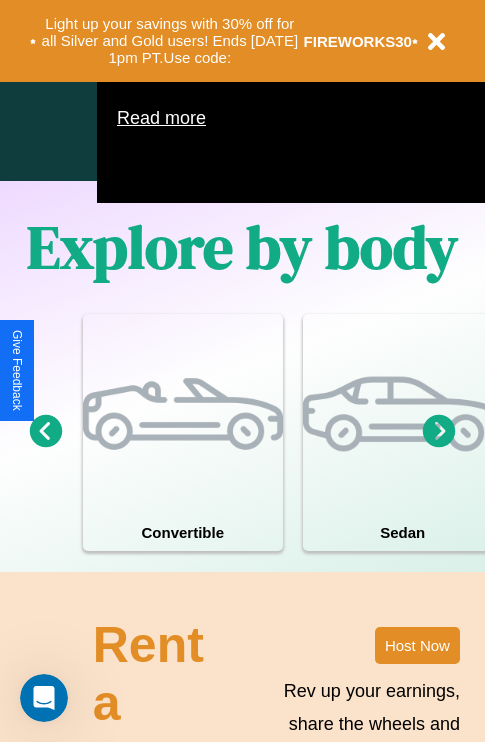 scroll, scrollTop: 1947, scrollLeft: 0, axis: vertical 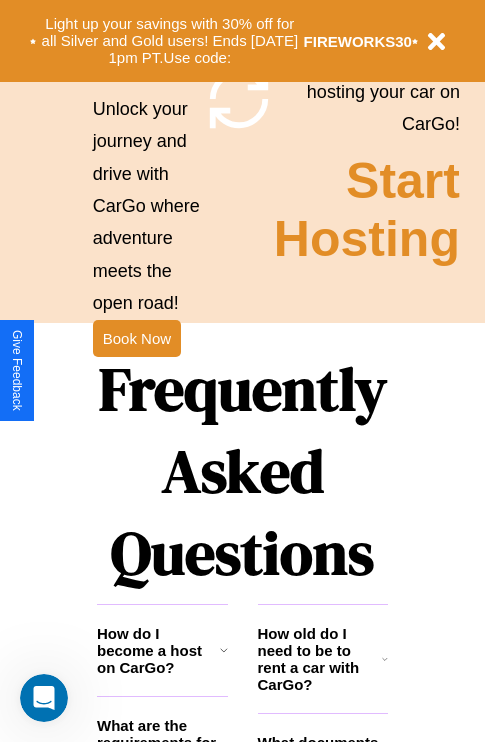 click on "Frequently Asked Questions" at bounding box center (242, 471) 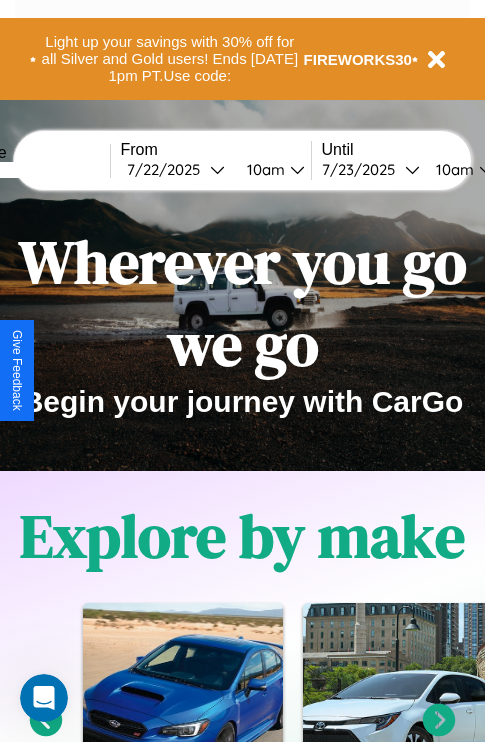 scroll, scrollTop: 0, scrollLeft: 0, axis: both 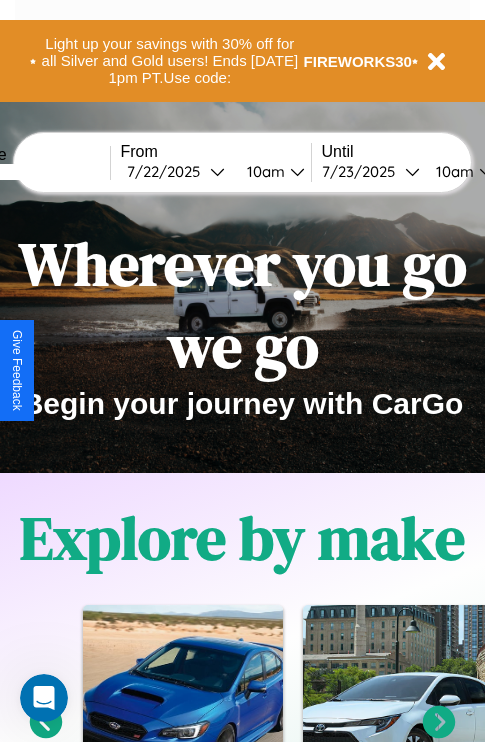 click at bounding box center [35, 172] 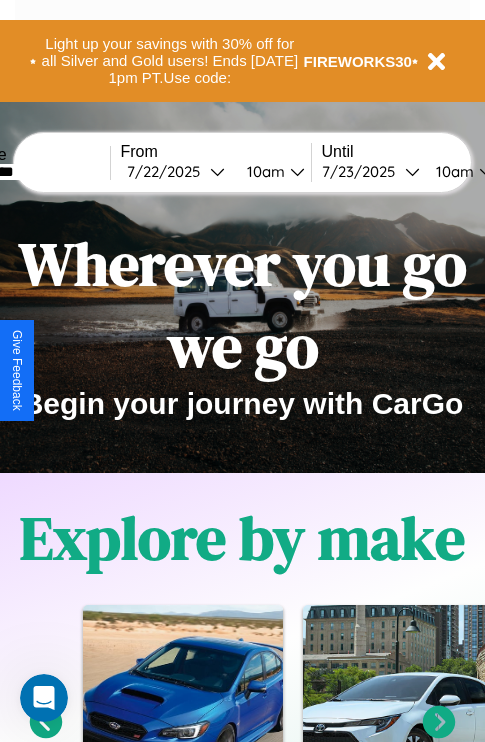type on "*********" 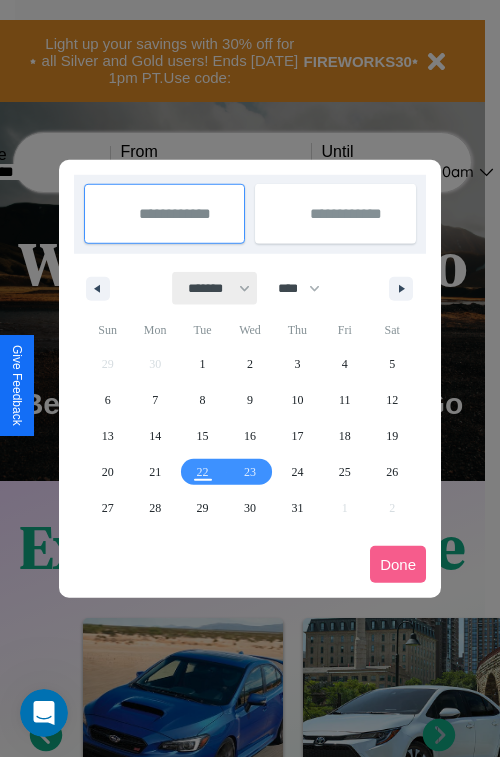 click on "******* ******** ***** ***** *** **** **** ****** ********* ******* ******** ********" at bounding box center [215, 288] 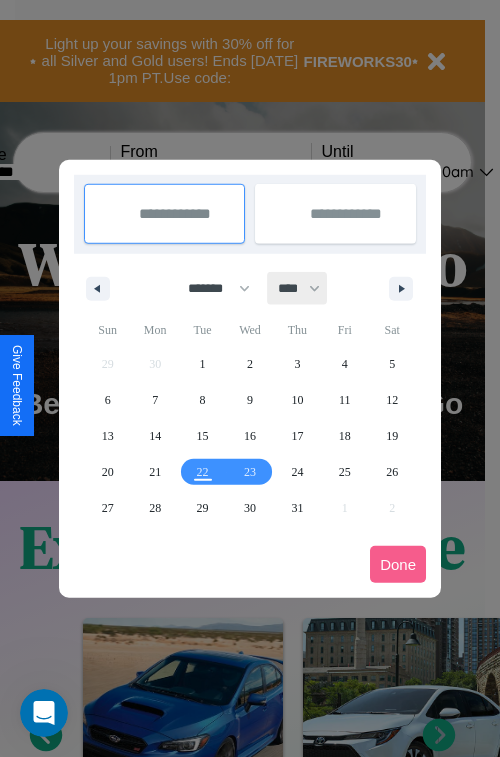 click on "**** **** **** **** **** **** **** **** **** **** **** **** **** **** **** **** **** **** **** **** **** **** **** **** **** **** **** **** **** **** **** **** **** **** **** **** **** **** **** **** **** **** **** **** **** **** **** **** **** **** **** **** **** **** **** **** **** **** **** **** **** **** **** **** **** **** **** **** **** **** **** **** **** **** **** **** **** **** **** **** **** **** **** **** **** **** **** **** **** **** **** **** **** **** **** **** **** **** **** **** **** **** **** **** **** **** **** **** **** **** **** **** **** **** **** **** **** **** **** **** ****" at bounding box center [298, 288] 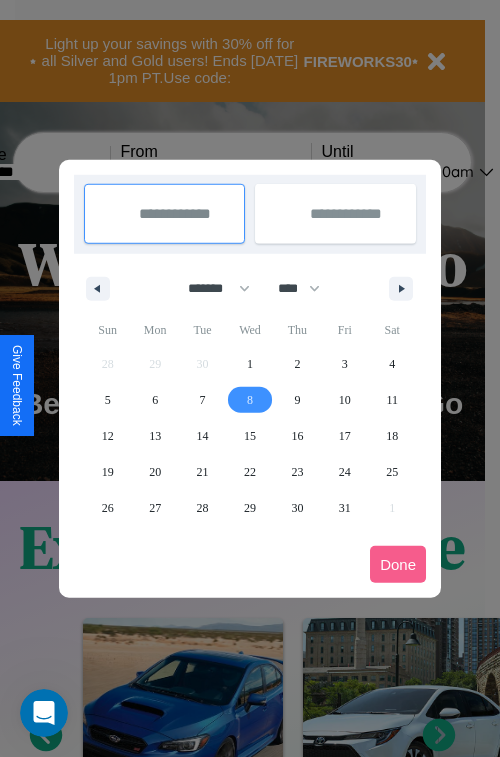 click on "8" at bounding box center (250, 400) 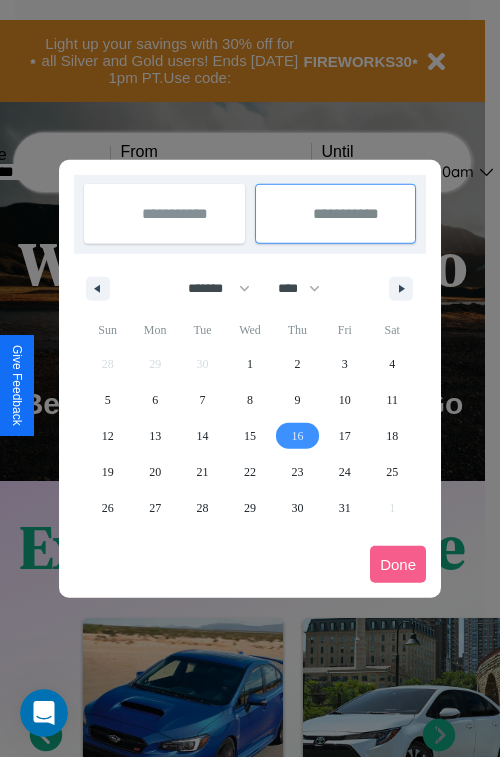click on "16" at bounding box center (297, 436) 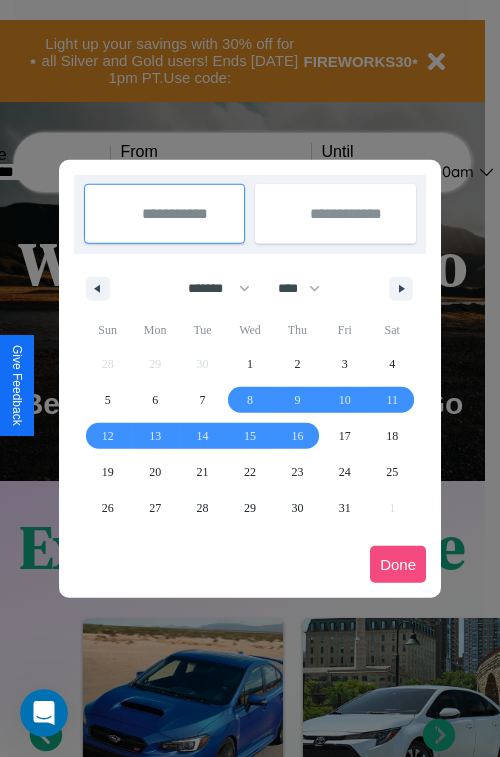 click on "Done" at bounding box center [398, 564] 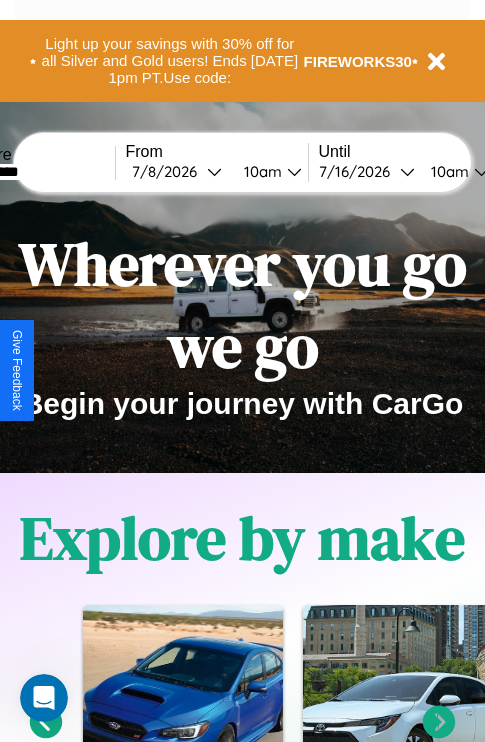 click on "10am" at bounding box center (260, 171) 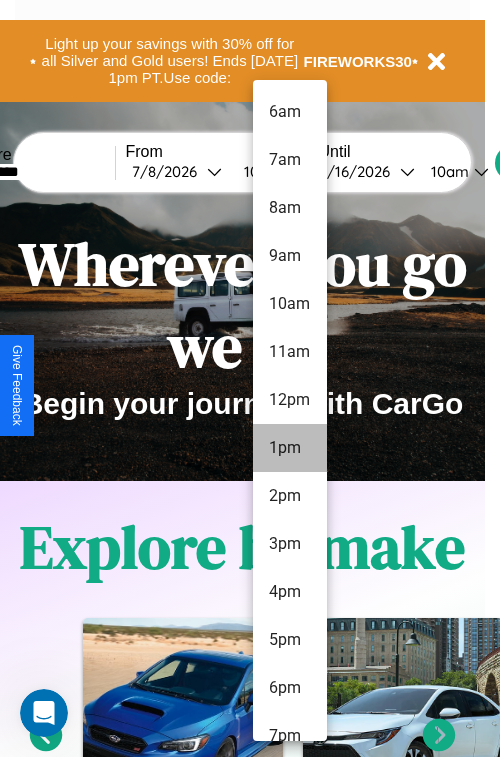 click on "1pm" at bounding box center (290, 448) 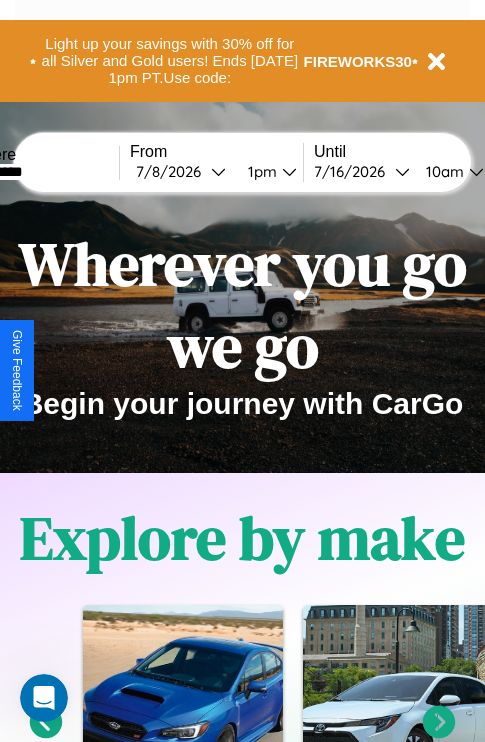 scroll, scrollTop: 0, scrollLeft: 66, axis: horizontal 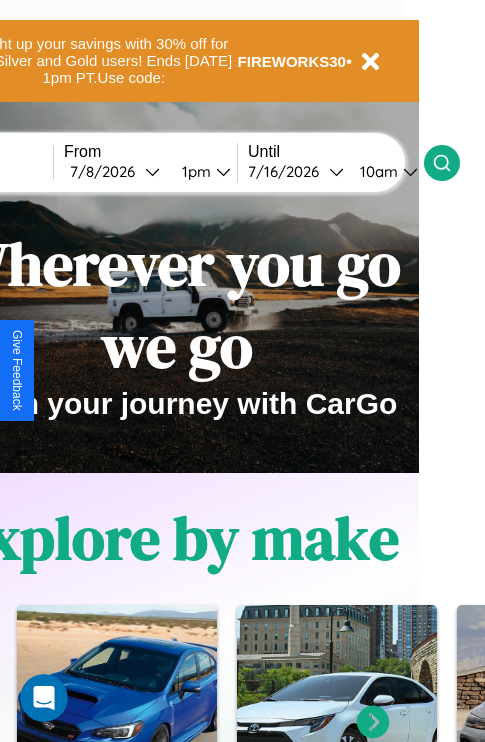 click 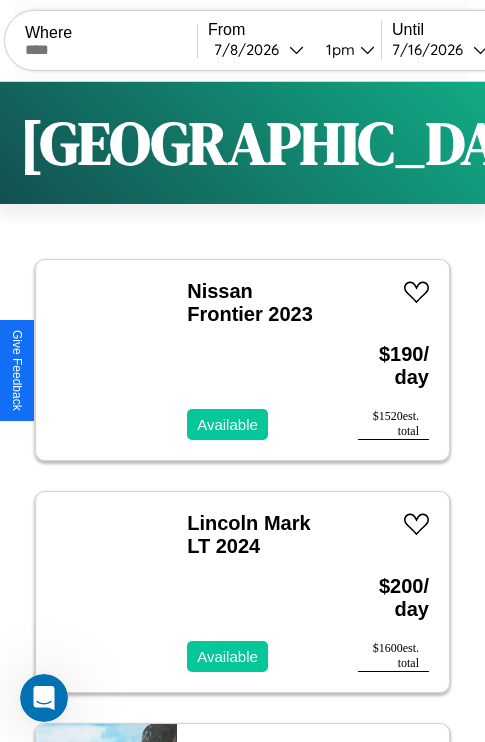 scroll, scrollTop: 95, scrollLeft: 0, axis: vertical 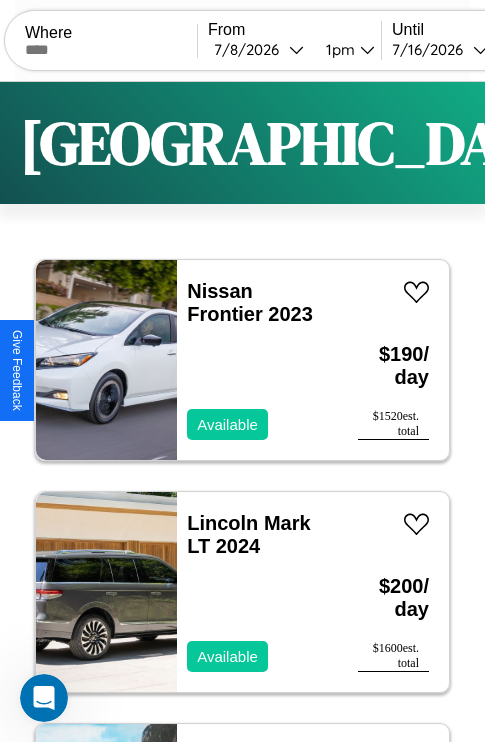 click on "Filters" at bounding box center (640, 143) 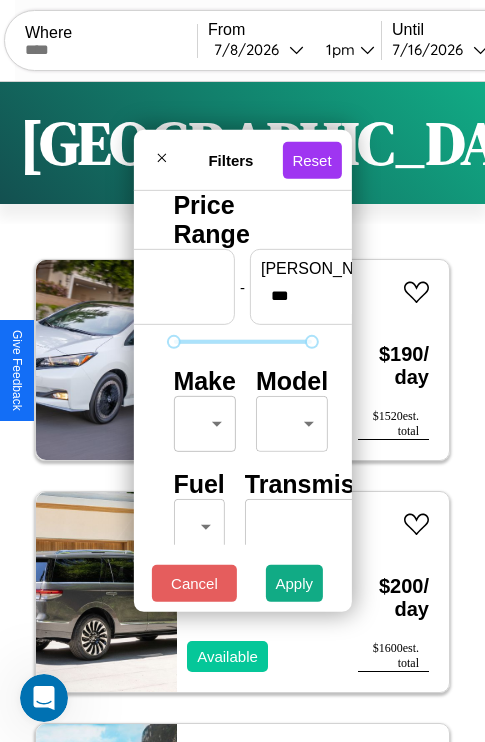 scroll, scrollTop: 162, scrollLeft: 63, axis: both 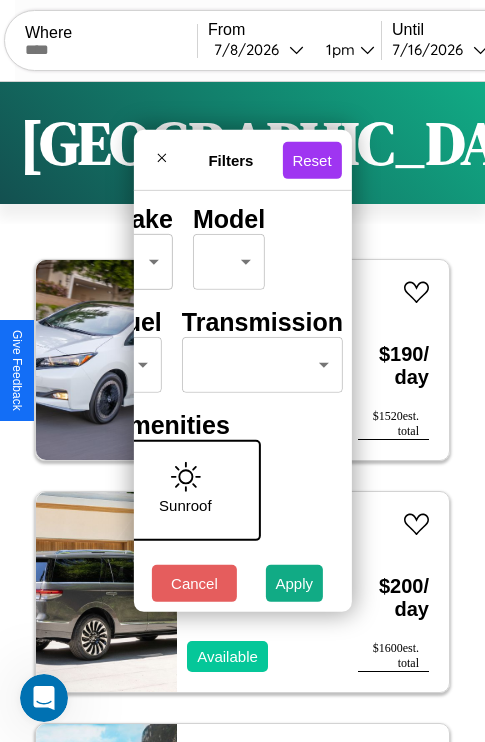 click on "CarGo Where From [DATE] 1pm Until [DATE] 10am Become a Host Login Sign Up Stockholm Filters 152  cars in this area These cars can be picked up in this city. Nissan   Frontier   2023 Available $ 190  / day $ 1520  est. total Lincoln   Mark LT   2024 Available $ 200  / day $ 1600  est. total Fiat   124 Spider   2022 Available $ 60  / day $ 480  est. total Mazda   Navajo   2016 Available $ 50  / day $ 400  est. total Lexus   NX   2023 Available $ 80  / day $ 640  est. total Bentley   Flying Spur   2024 Available $ 200  / day $ 1600  est. total Acura   ADX   2017 Available $ 200  / day $ 1600  est. total Mazda   Mazda5   2017 Available $ 150  / day $ 1200  est. total Infiniti   J30   2014 Available $ 100  / day $ 800  est. total Buick   Roadmaster   2024 Available $ 160  / day $ 1280  est. total Land Rover   LR3   2024 Available $ 140  / day $ 1120  est. total Ford   Medford Steel   2022 Unavailable $ 70  / day $ 560  est. total Chevrolet   Optra   2024 Available $ 70  / day $ 560  est. total     $ $" at bounding box center (242, 412) 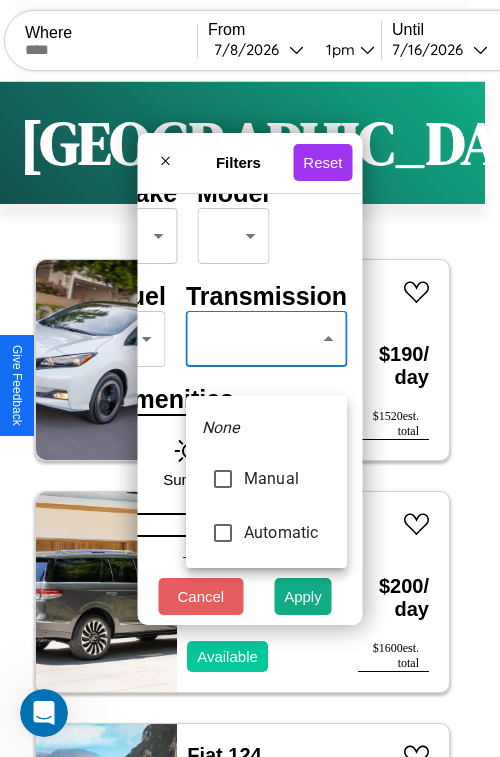 type on "*********" 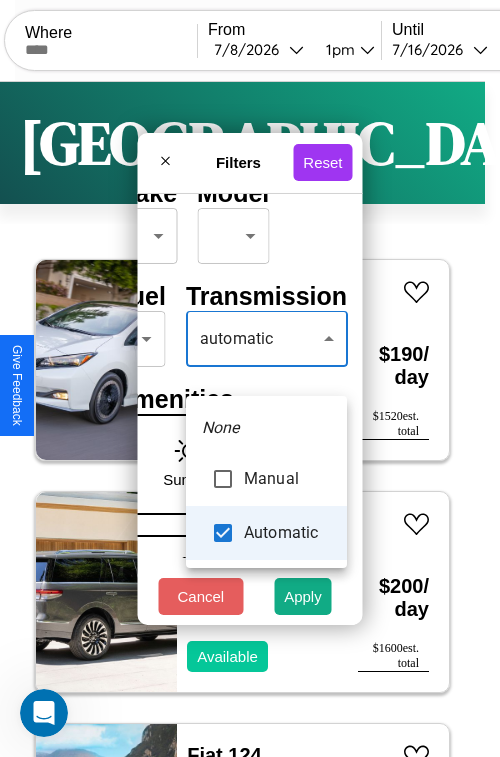 click at bounding box center [250, 378] 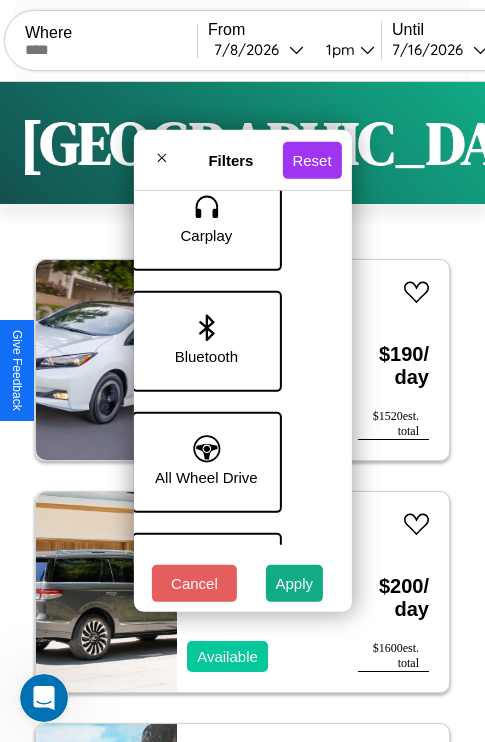 scroll, scrollTop: 1374, scrollLeft: 40, axis: both 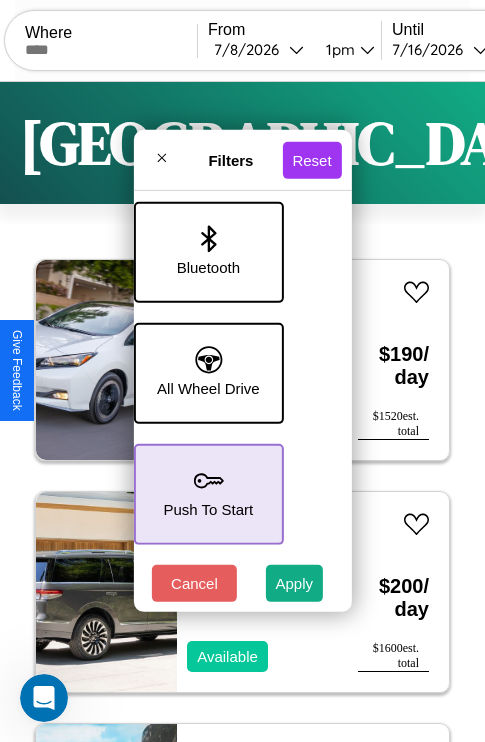 click 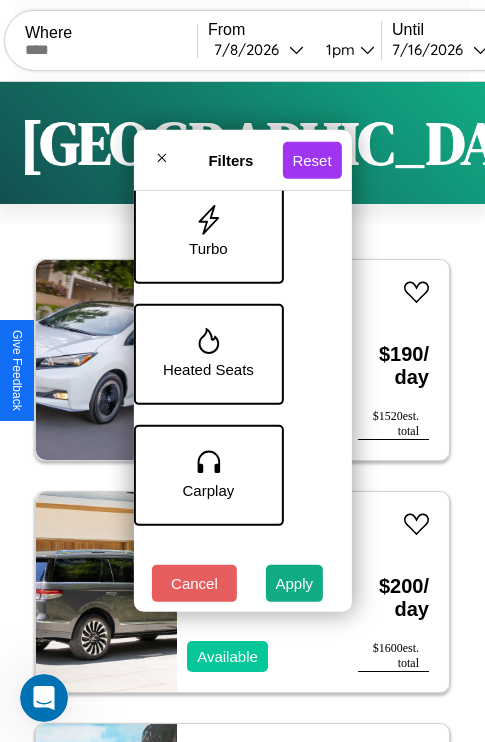 scroll, scrollTop: 893, scrollLeft: 40, axis: both 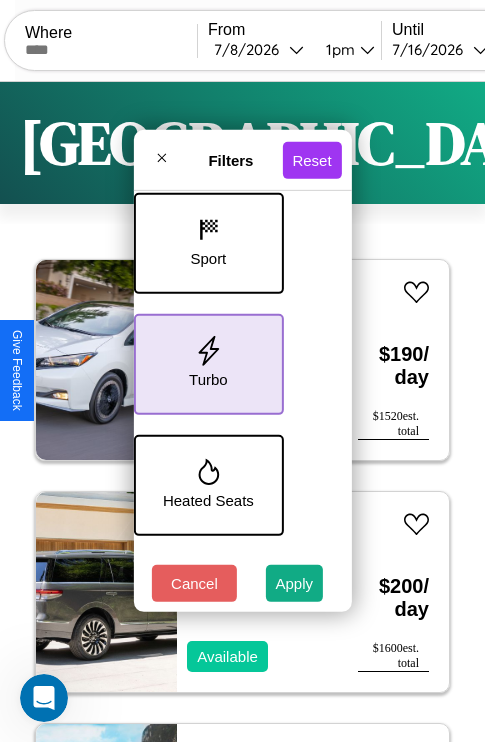 click 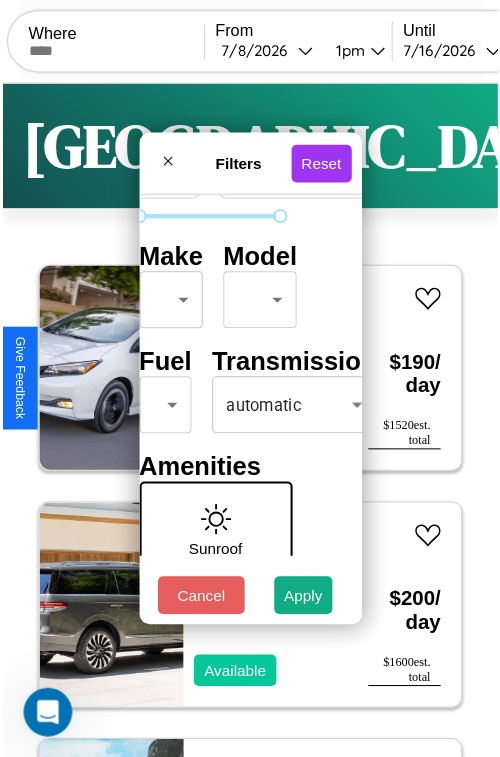 scroll, scrollTop: 59, scrollLeft: 40, axis: both 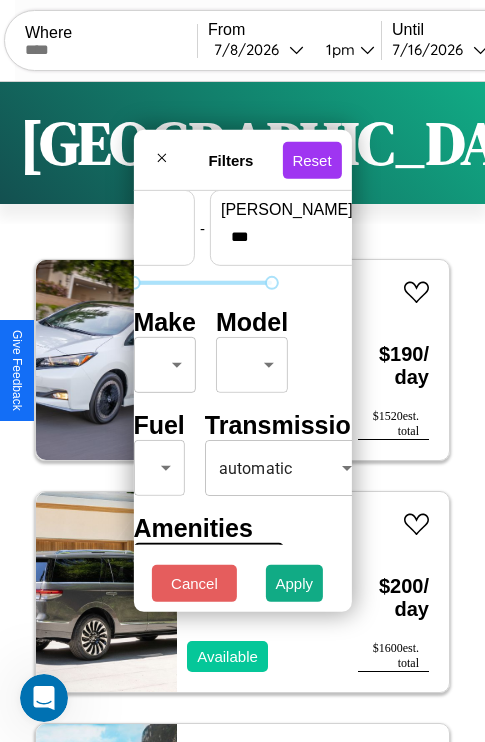 click on "CarGo Where From [DATE] 1pm Until [DATE] 10am Become a Host Login Sign Up Stockholm Filters 152  cars in this area These cars can be picked up in this city. Nissan   Frontier   2023 Available $ 190  / day $ 1520  est. total Lincoln   Mark LT   2024 Available $ 200  / day $ 1600  est. total Fiat   124 Spider   2022 Available $ 60  / day $ 480  est. total Mazda   Navajo   2016 Available $ 50  / day $ 400  est. total Lexus   NX   2023 Available $ 80  / day $ 640  est. total Bentley   Flying Spur   2024 Available $ 200  / day $ 1600  est. total Acura   ADX   2017 Available $ 200  / day $ 1600  est. total Mazda   Mazda5   2017 Available $ 150  / day $ 1200  est. total Infiniti   J30   2014 Available $ 100  / day $ 800  est. total Buick   Roadmaster   2024 Available $ 160  / day $ 1280  est. total Land Rover   LR3   2024 Available $ 140  / day $ 1120  est. total Ford   Medford Steel   2022 Unavailable $ 70  / day $ 560  est. total Chevrolet   Optra   2024 Available $ 70  / day $ 560  est. total     $ $" at bounding box center [242, 412] 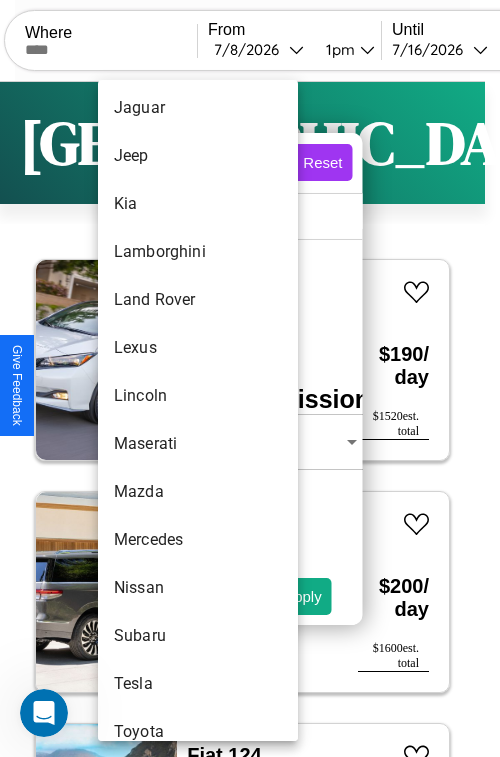 scroll, scrollTop: 1046, scrollLeft: 0, axis: vertical 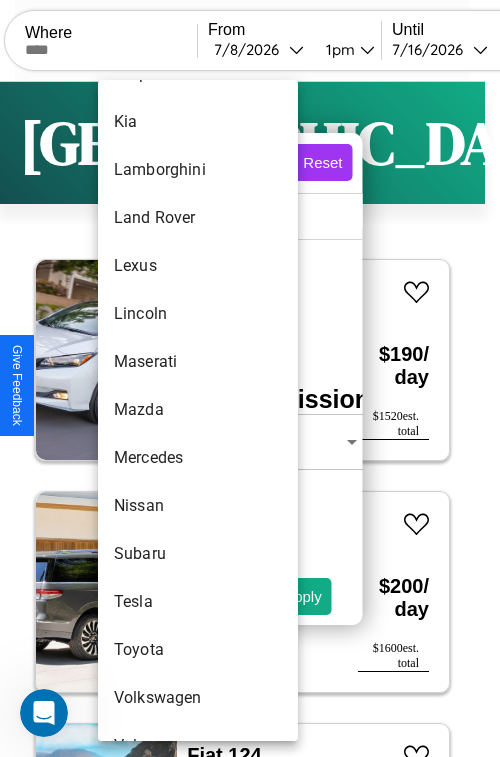 click on "Mazda" at bounding box center [198, 410] 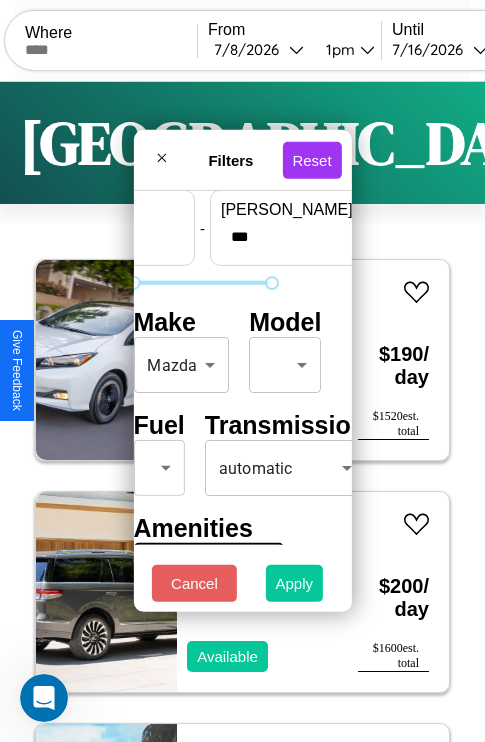 click on "Apply" at bounding box center (295, 583) 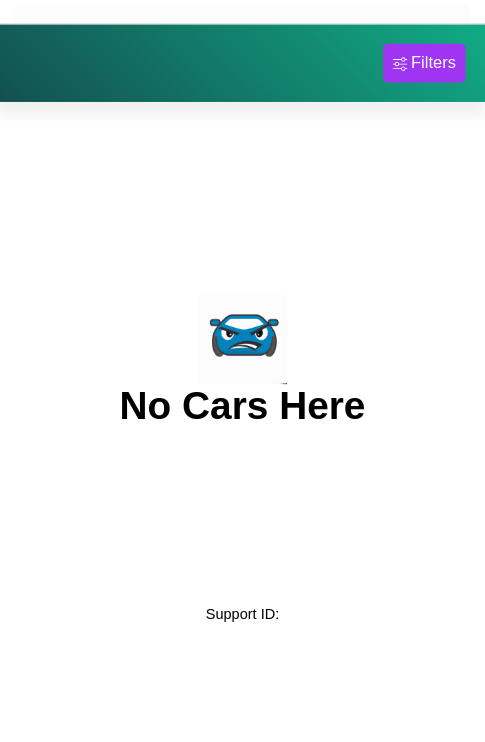 scroll, scrollTop: 0, scrollLeft: 0, axis: both 